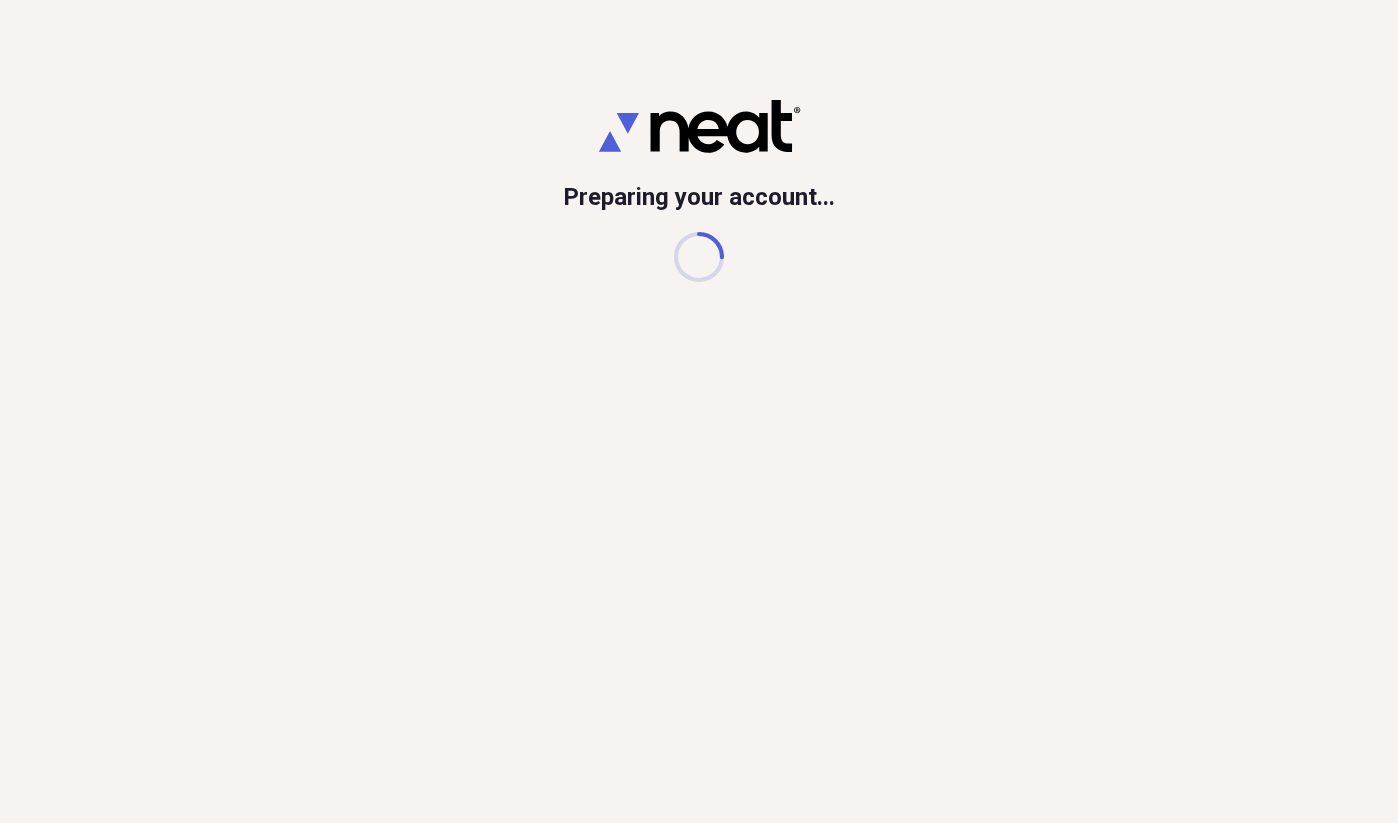 scroll, scrollTop: 0, scrollLeft: 0, axis: both 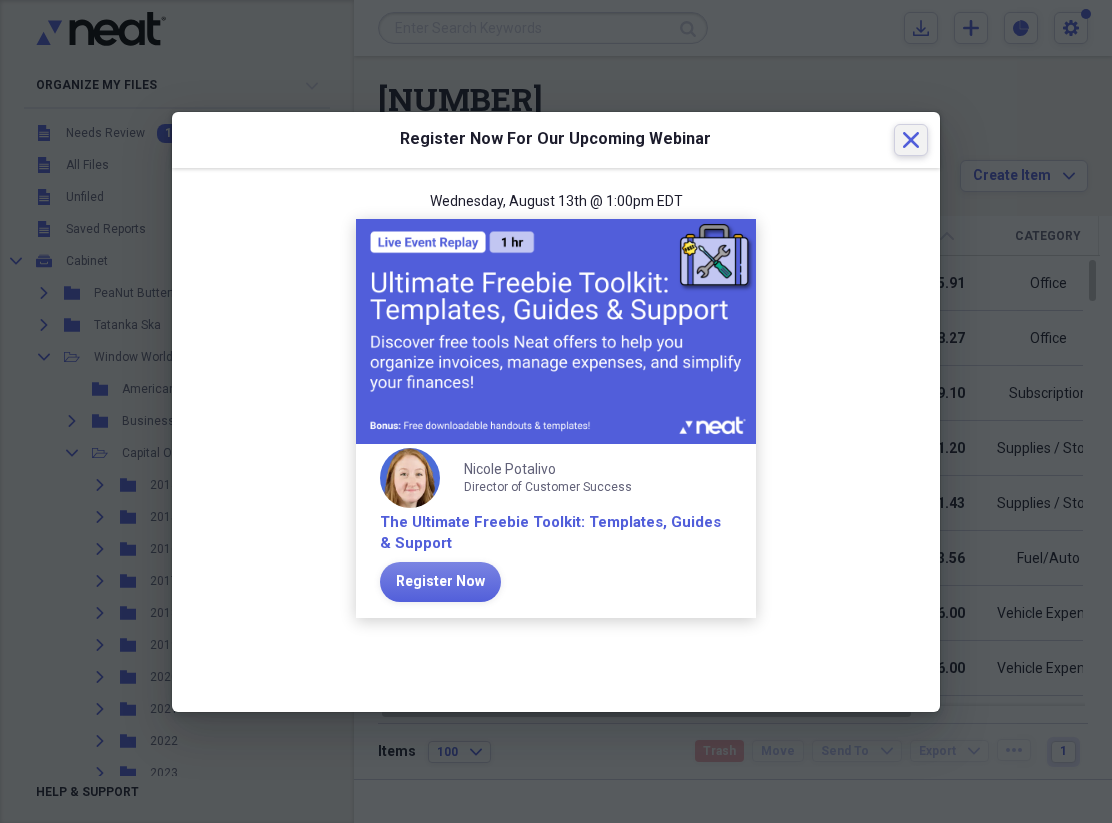 click 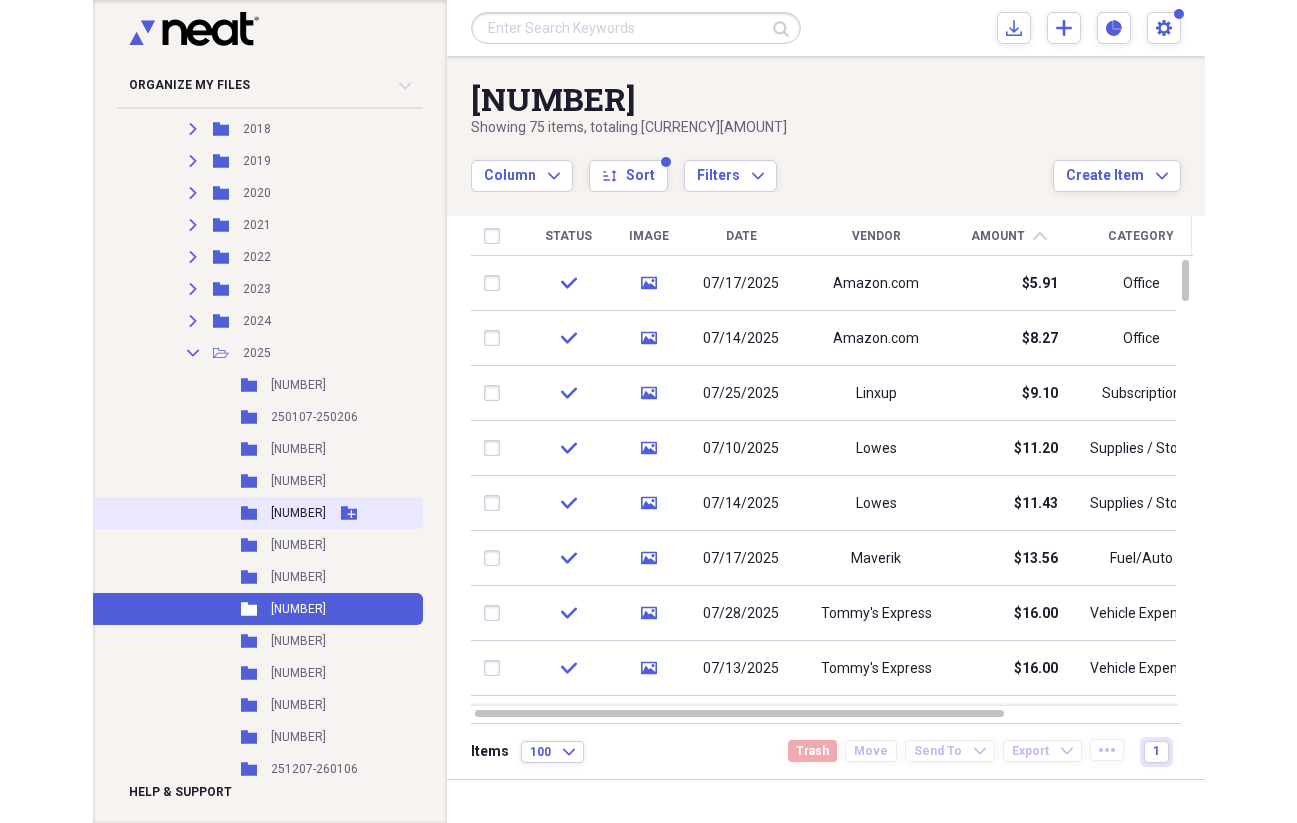scroll, scrollTop: 600, scrollLeft: 0, axis: vertical 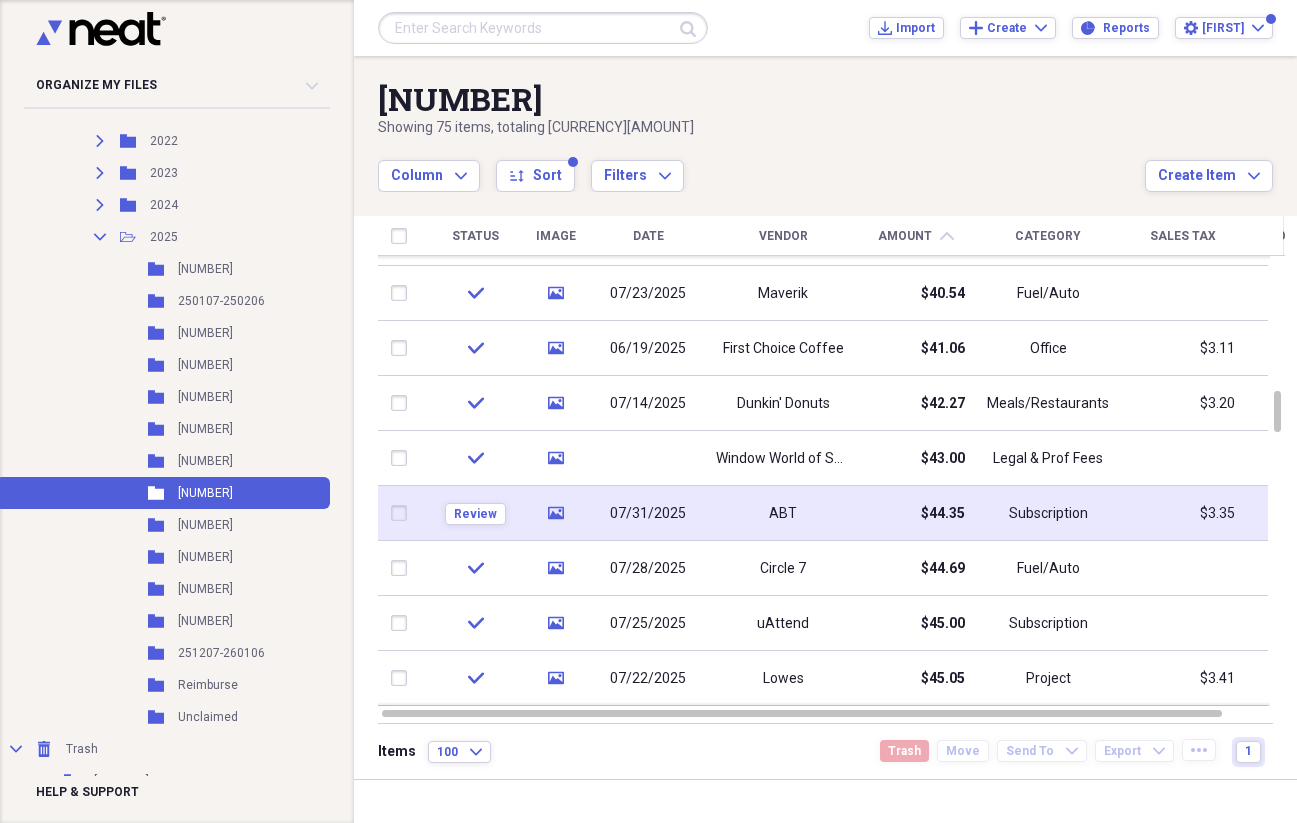 click on "$44.35" at bounding box center (943, 514) 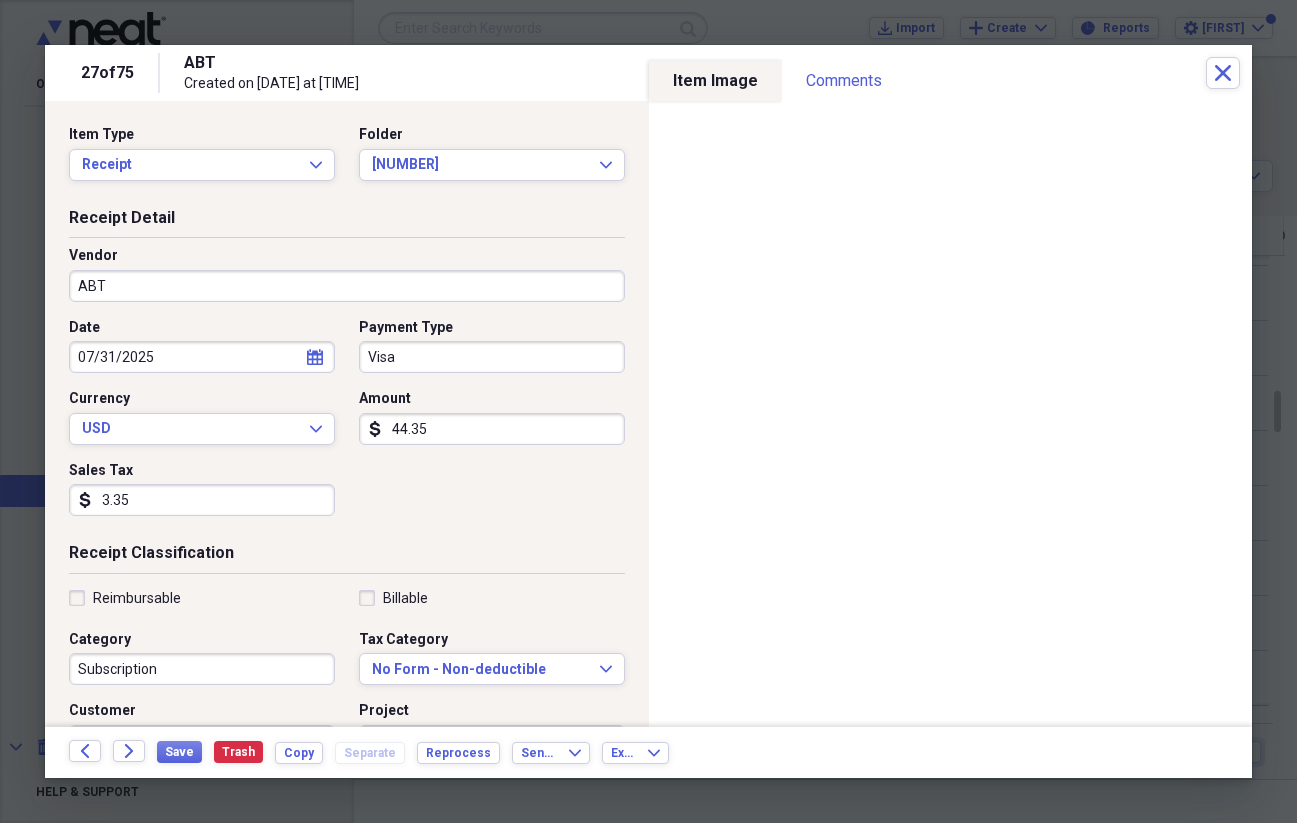 click 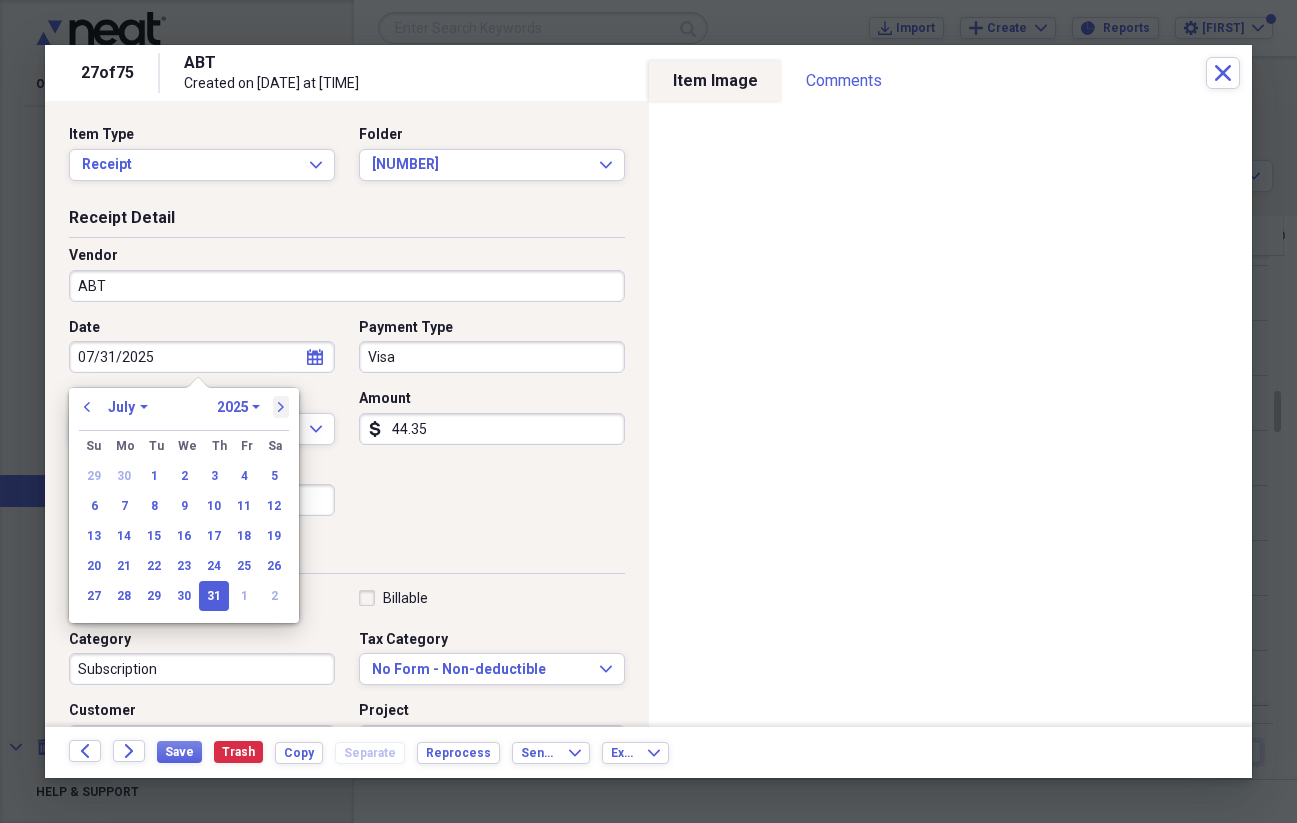 click on "next" at bounding box center (281, 407) 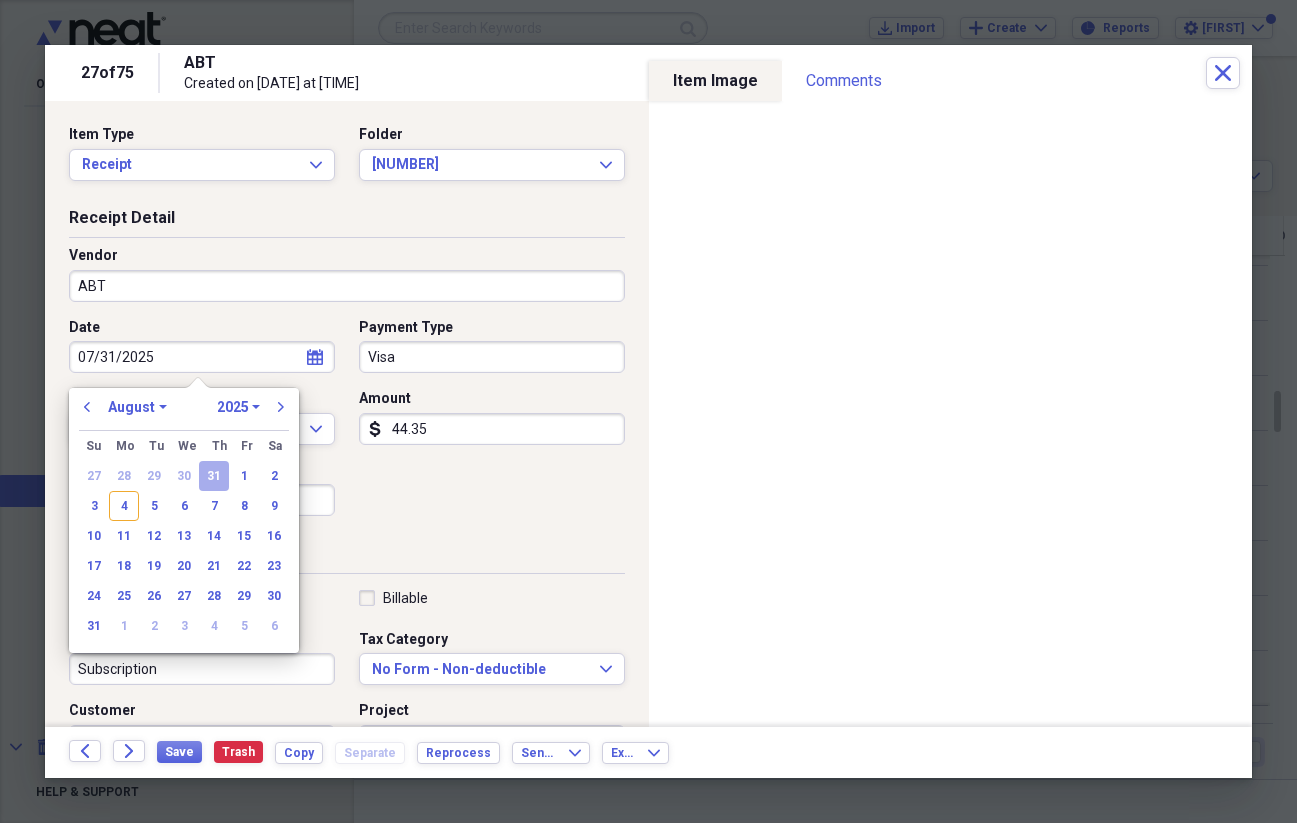 click on "4" at bounding box center (124, 506) 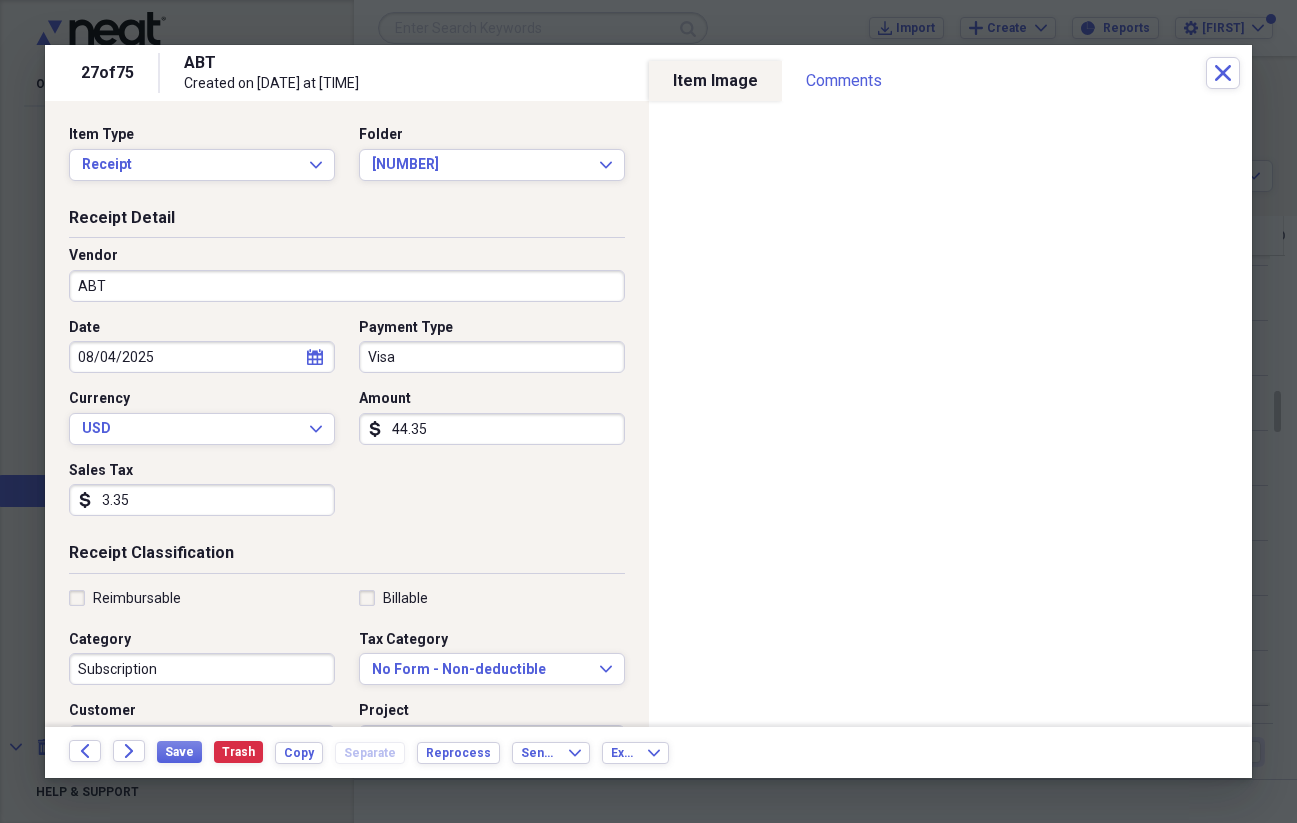 click on "Date [DATE] calendar Calendar Payment Type Visa Currency USD Expand Amount dollar-sign [AMOUNT] Sales Tax dollar-sign [AMOUNT]" at bounding box center (347, 425) 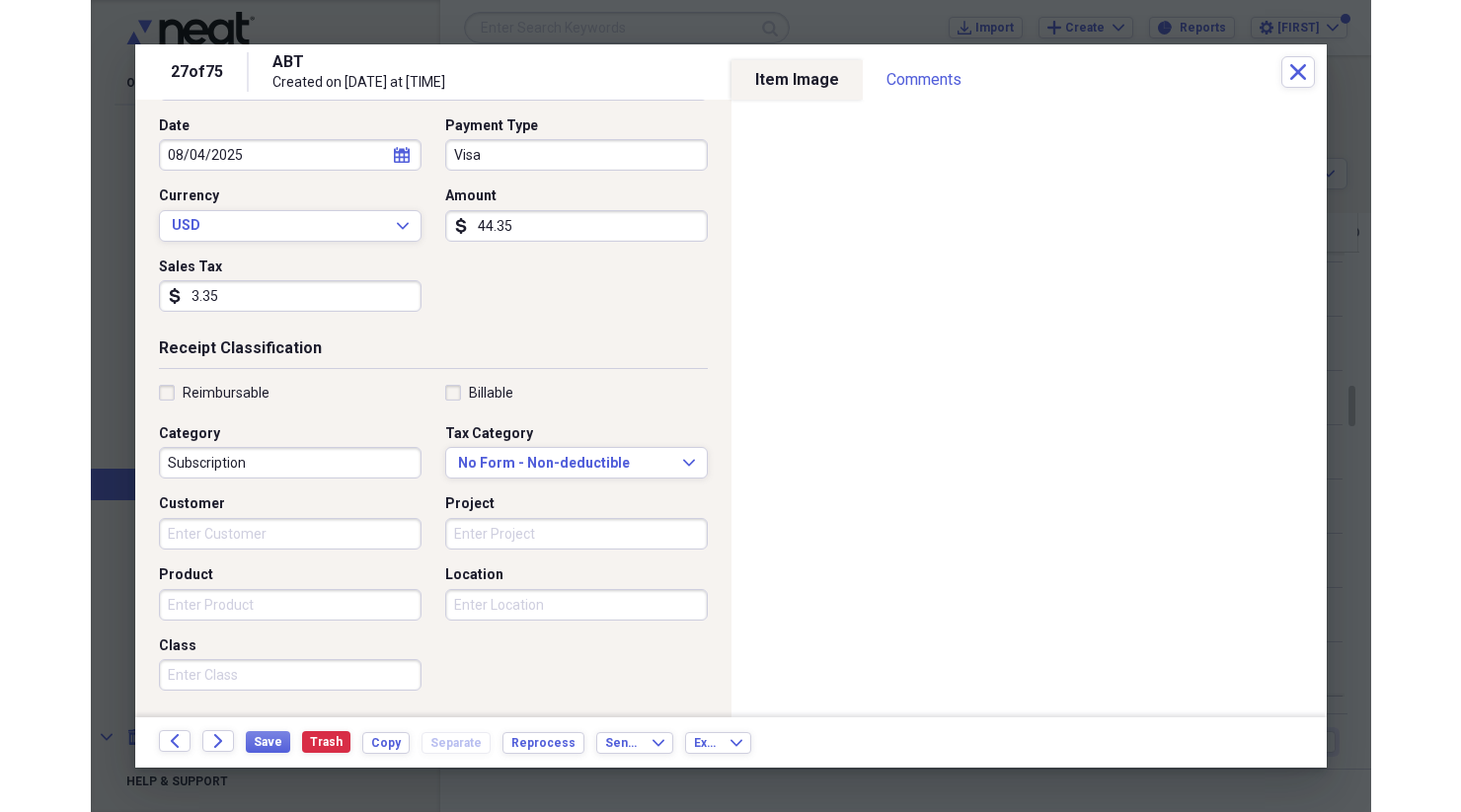scroll, scrollTop: 99, scrollLeft: 0, axis: vertical 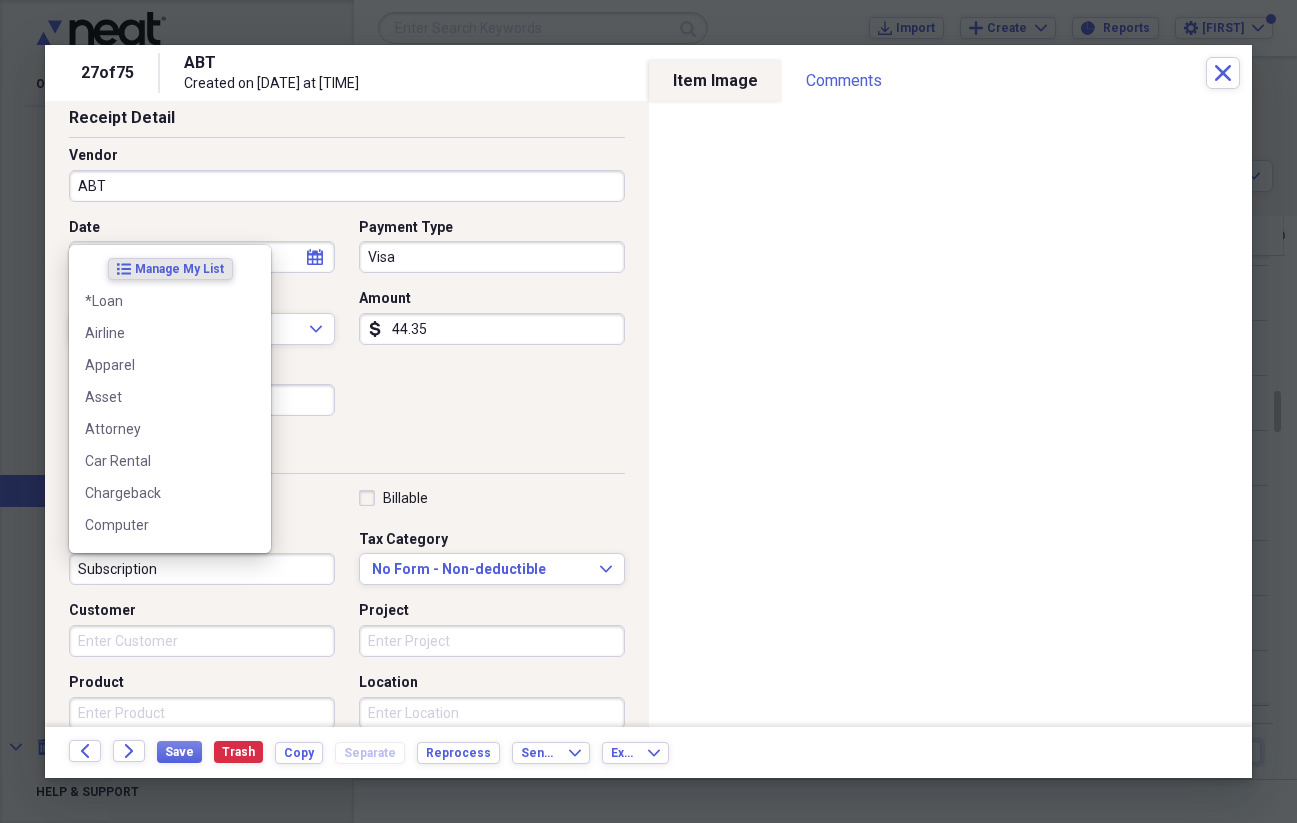 click on "Subscription" at bounding box center (202, 569) 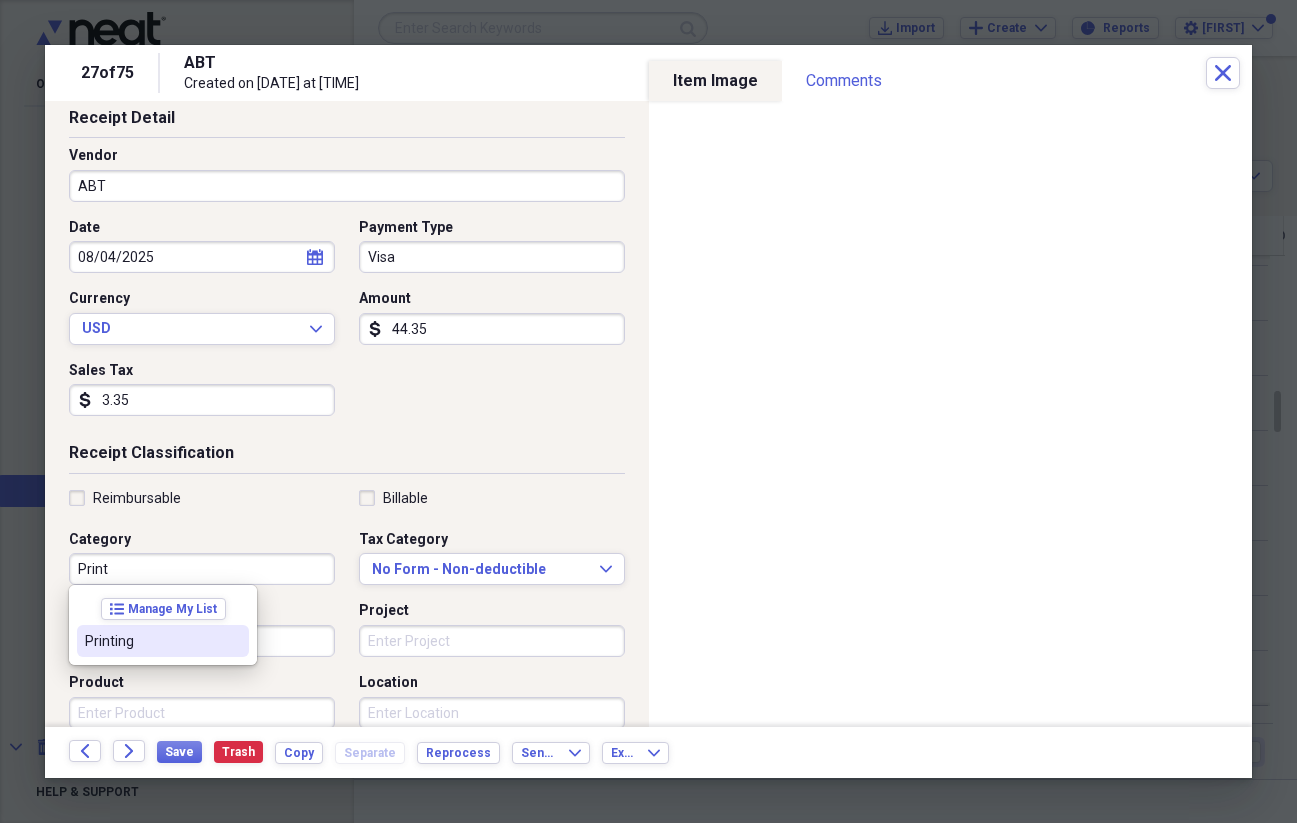 drag, startPoint x: 111, startPoint y: 637, endPoint x: 152, endPoint y: 649, distance: 42.72002 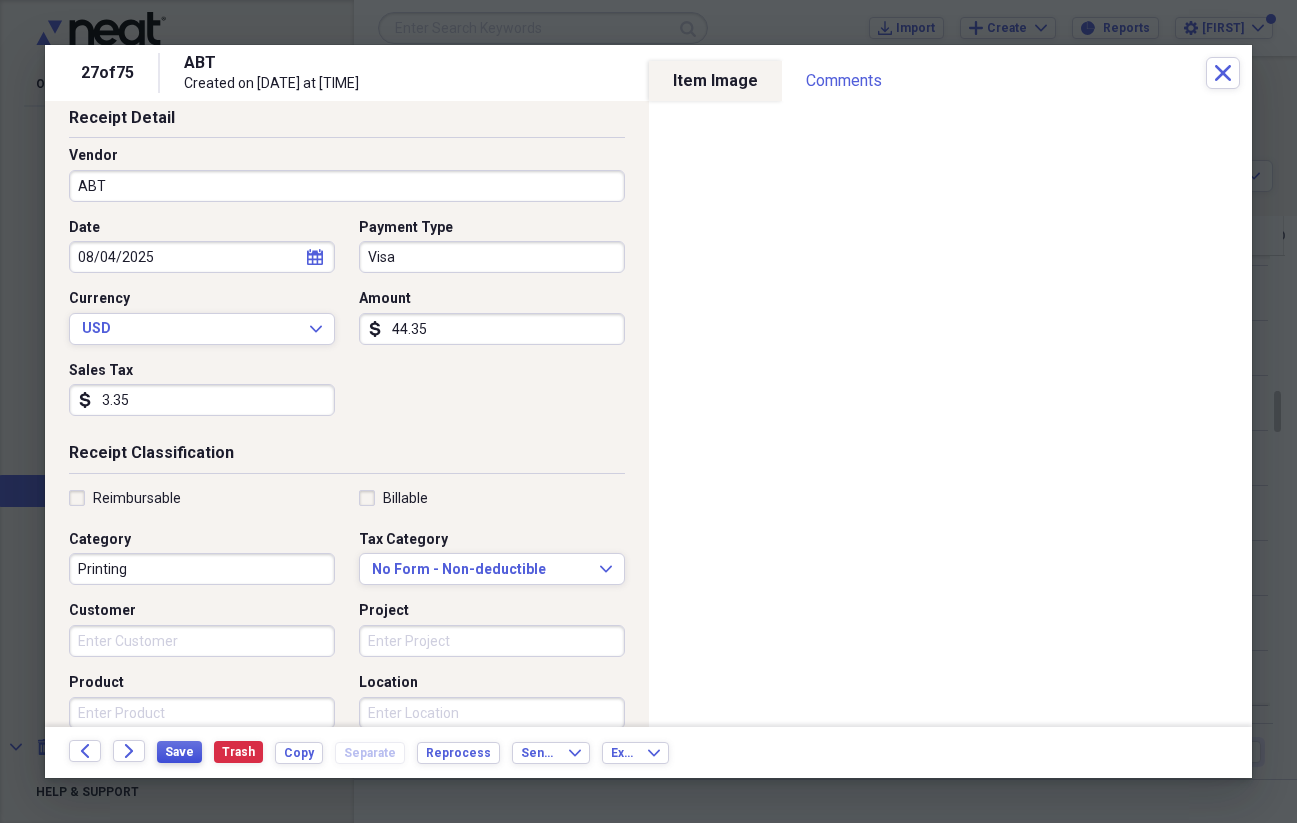 click on "Save" at bounding box center (179, 752) 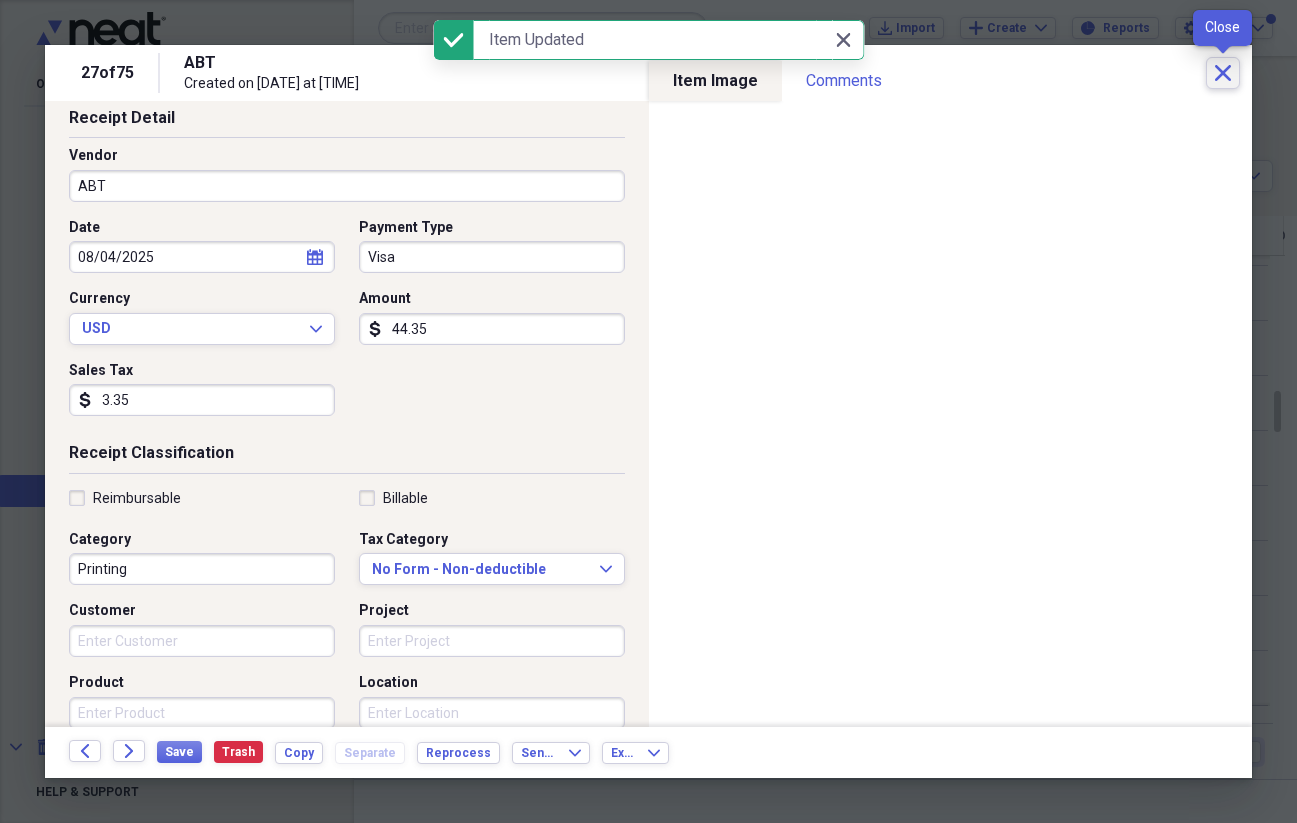 click on "Close" 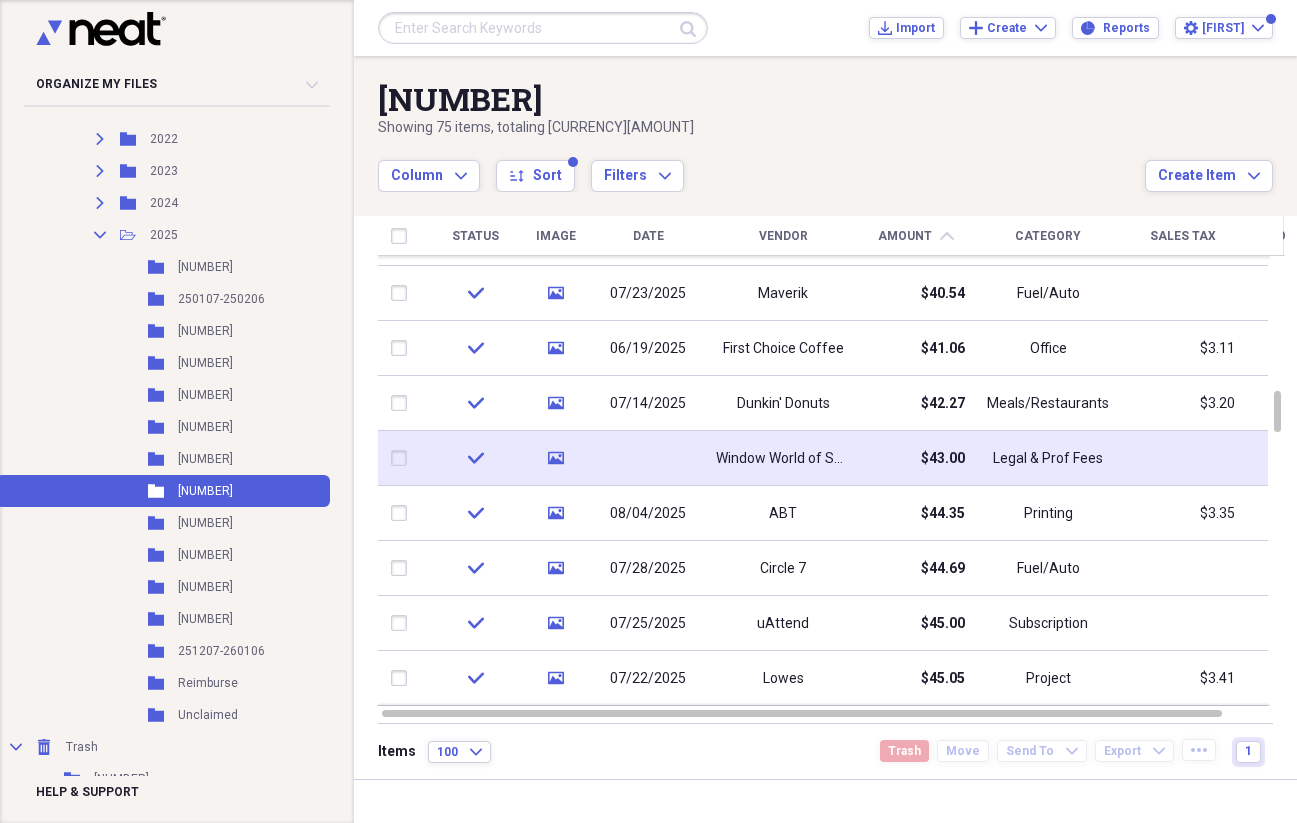 click at bounding box center [648, 458] 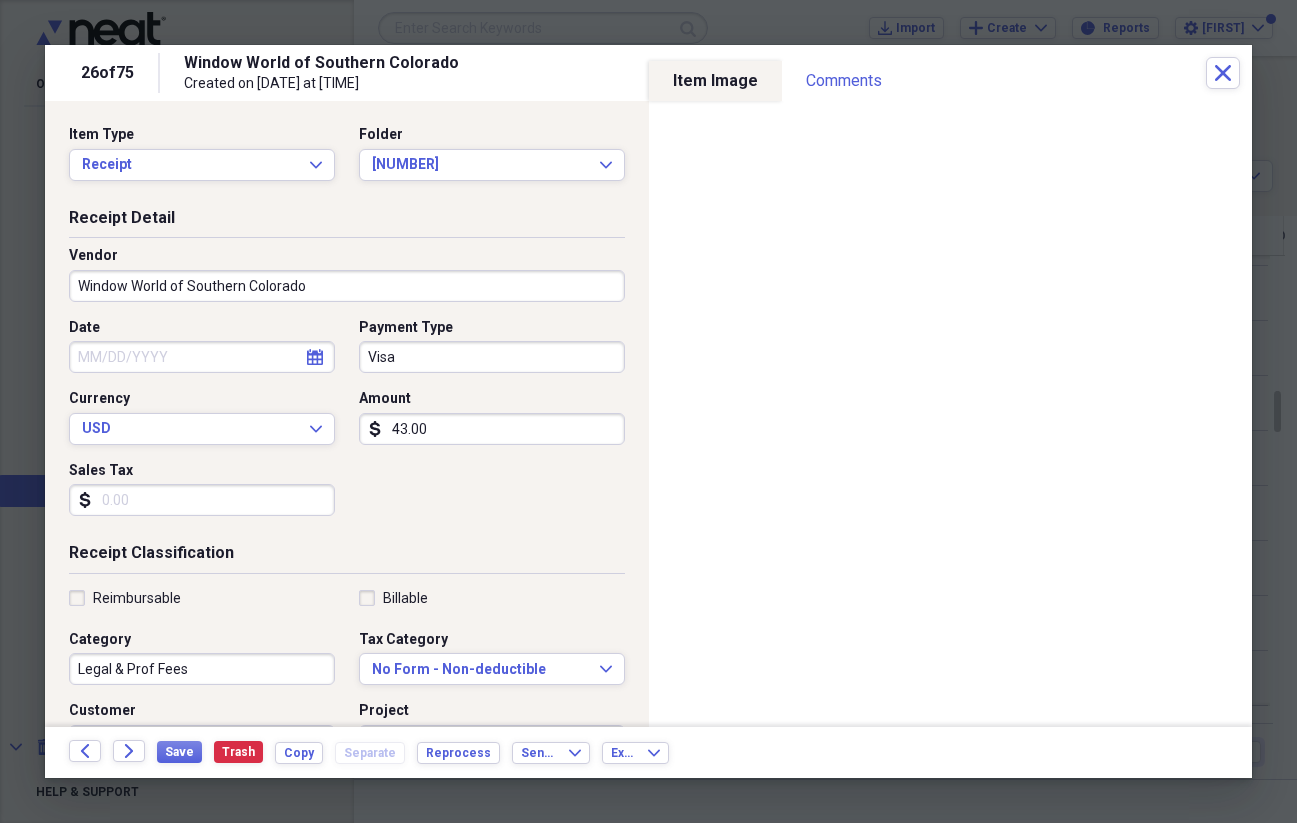 click on "Window World of Southern Colorado" at bounding box center (347, 286) 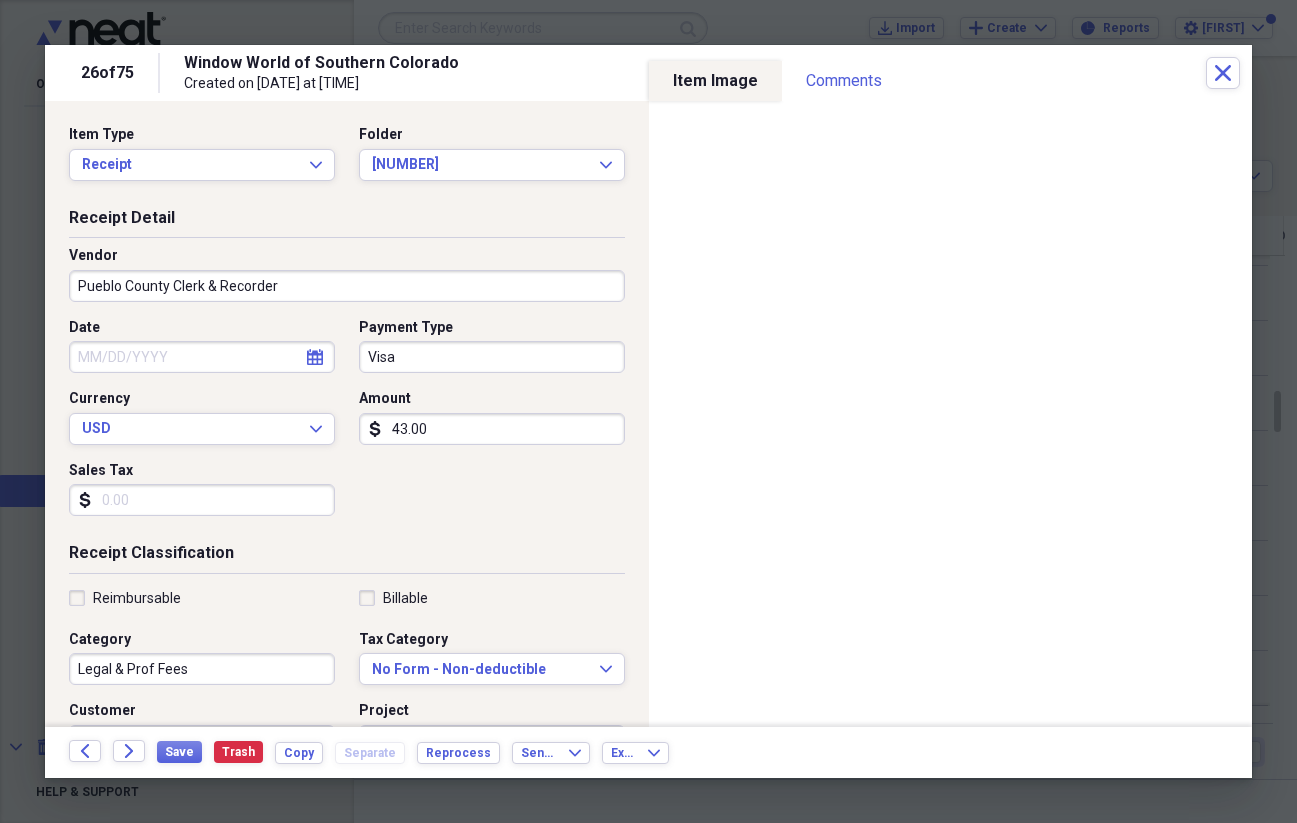 type on "Pueblo County Clerk & Recorder" 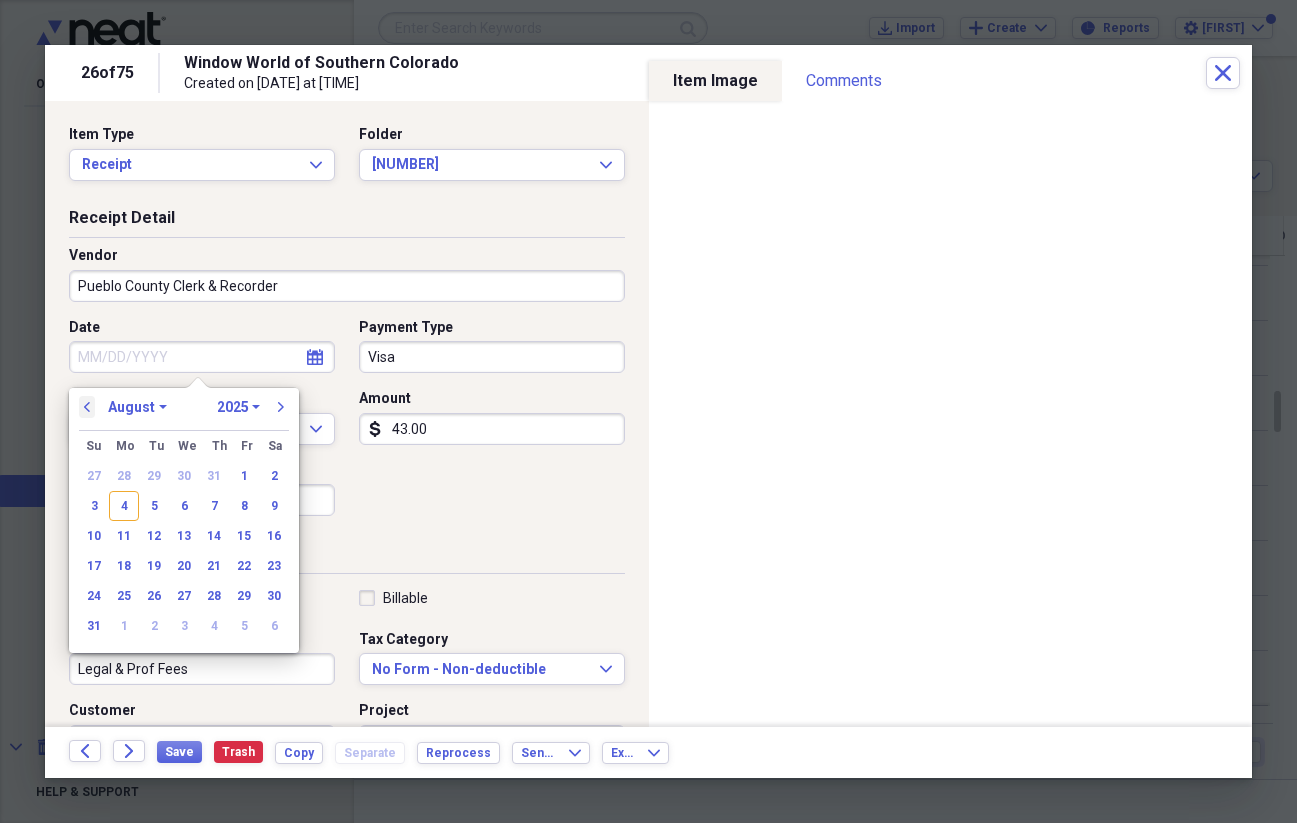 click on "previous" at bounding box center (87, 407) 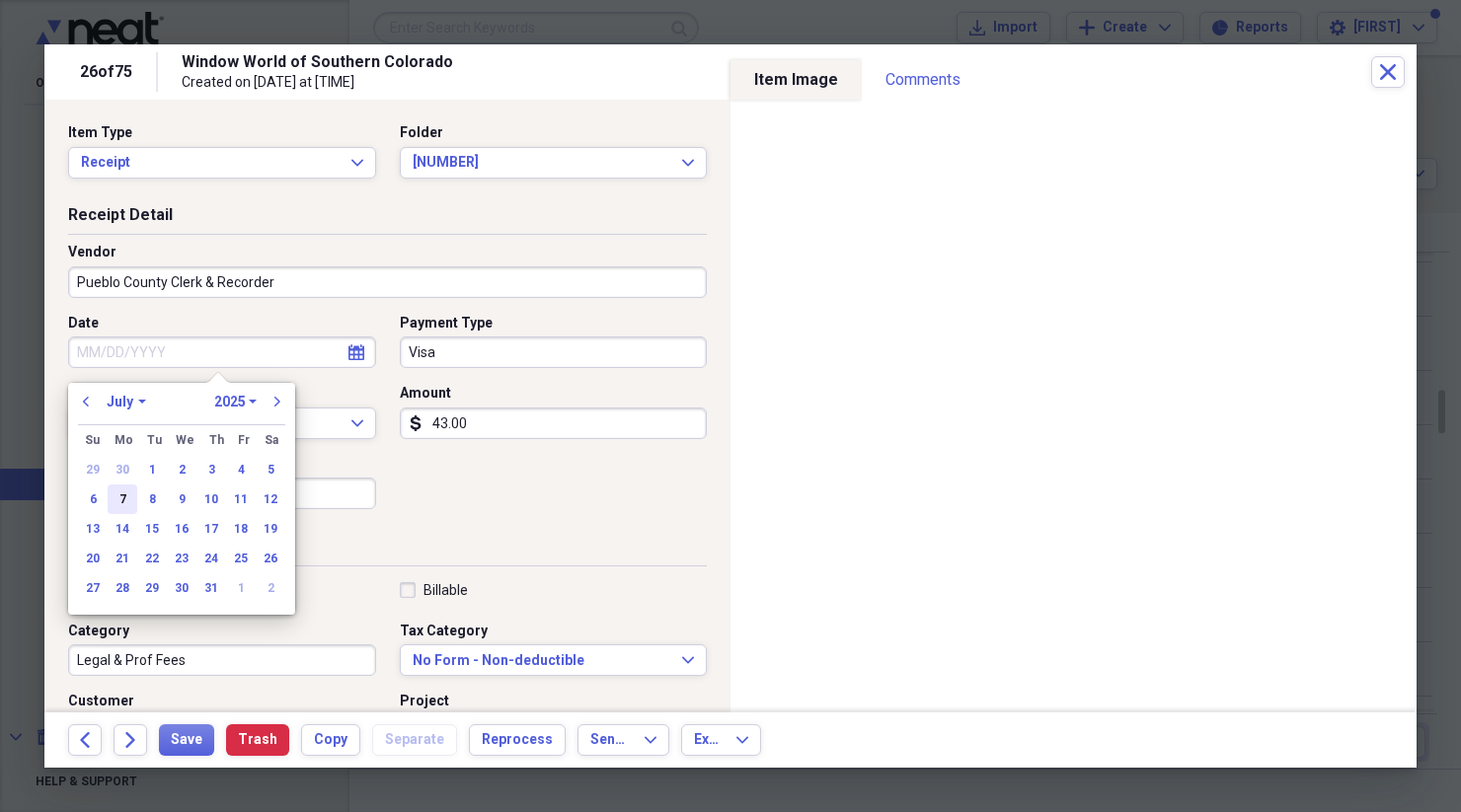click on "7" at bounding box center (122, 499) 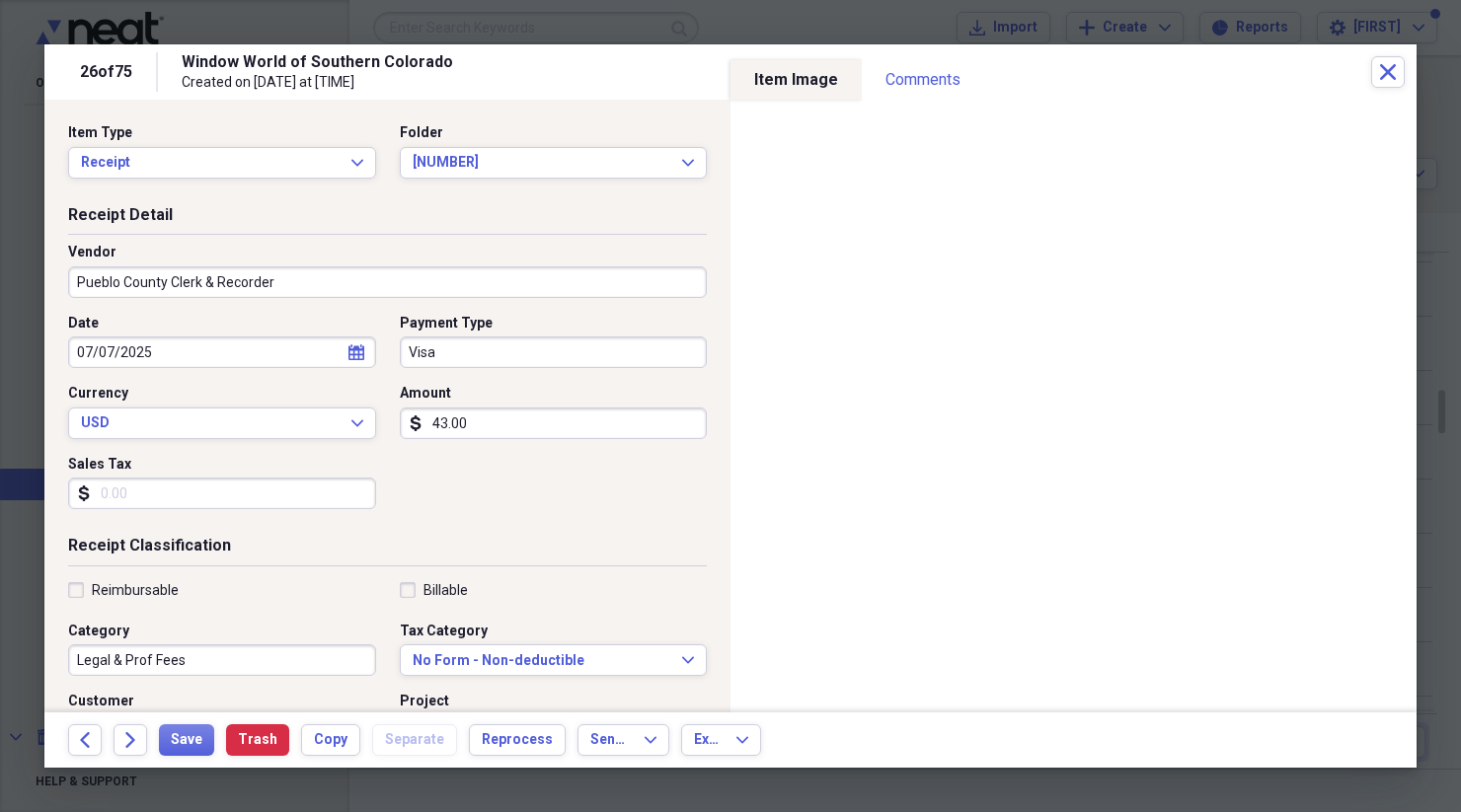 click on "Date [DATE] calendar Calendar Payment Type Visa Currency USD Expand Amount dollar-sign [AMOUNT] Sales Tax dollar-sign" at bounding box center (387, 419) 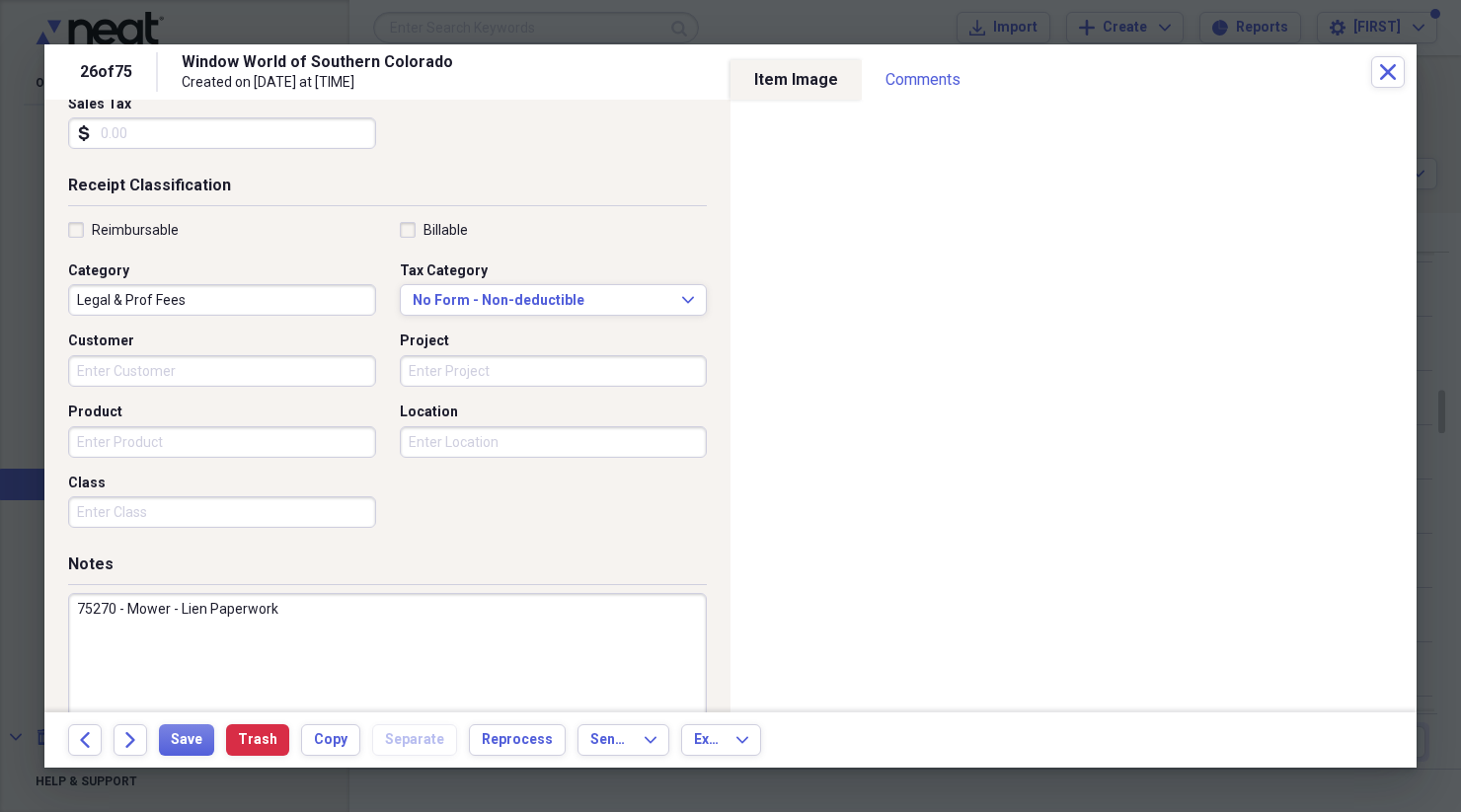 scroll, scrollTop: 395, scrollLeft: 0, axis: vertical 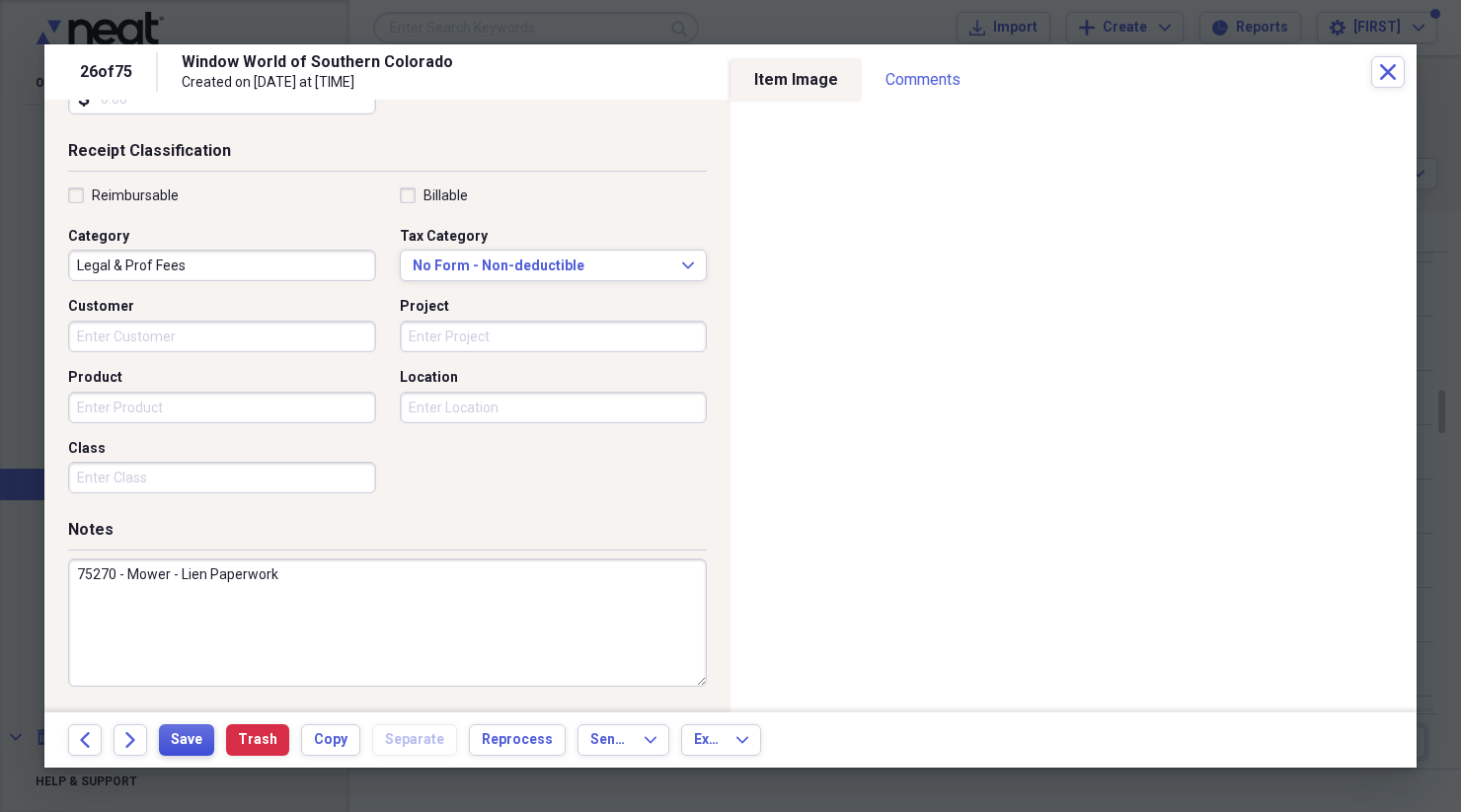 click on "Save" at bounding box center (187, 740) 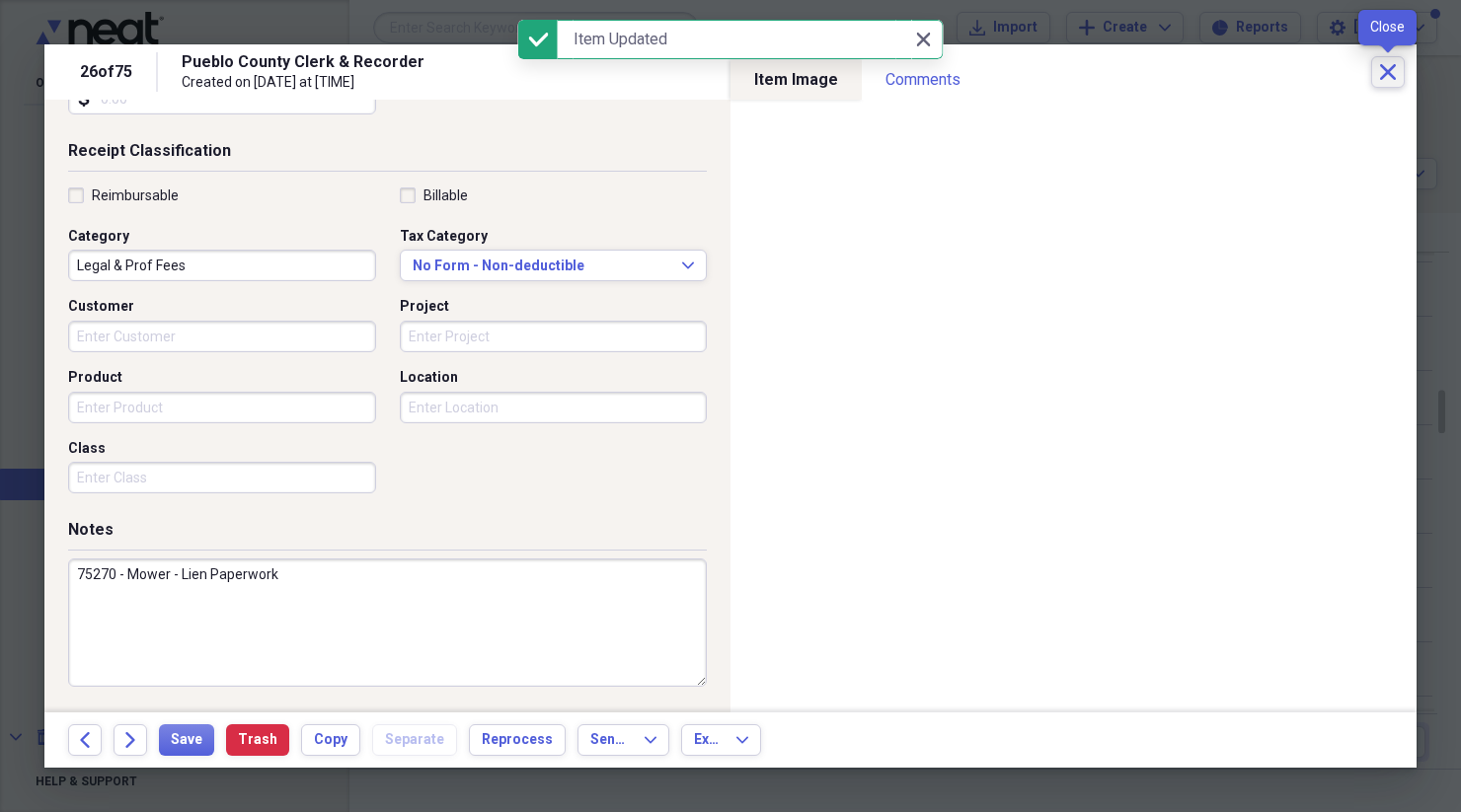 click on "Close" 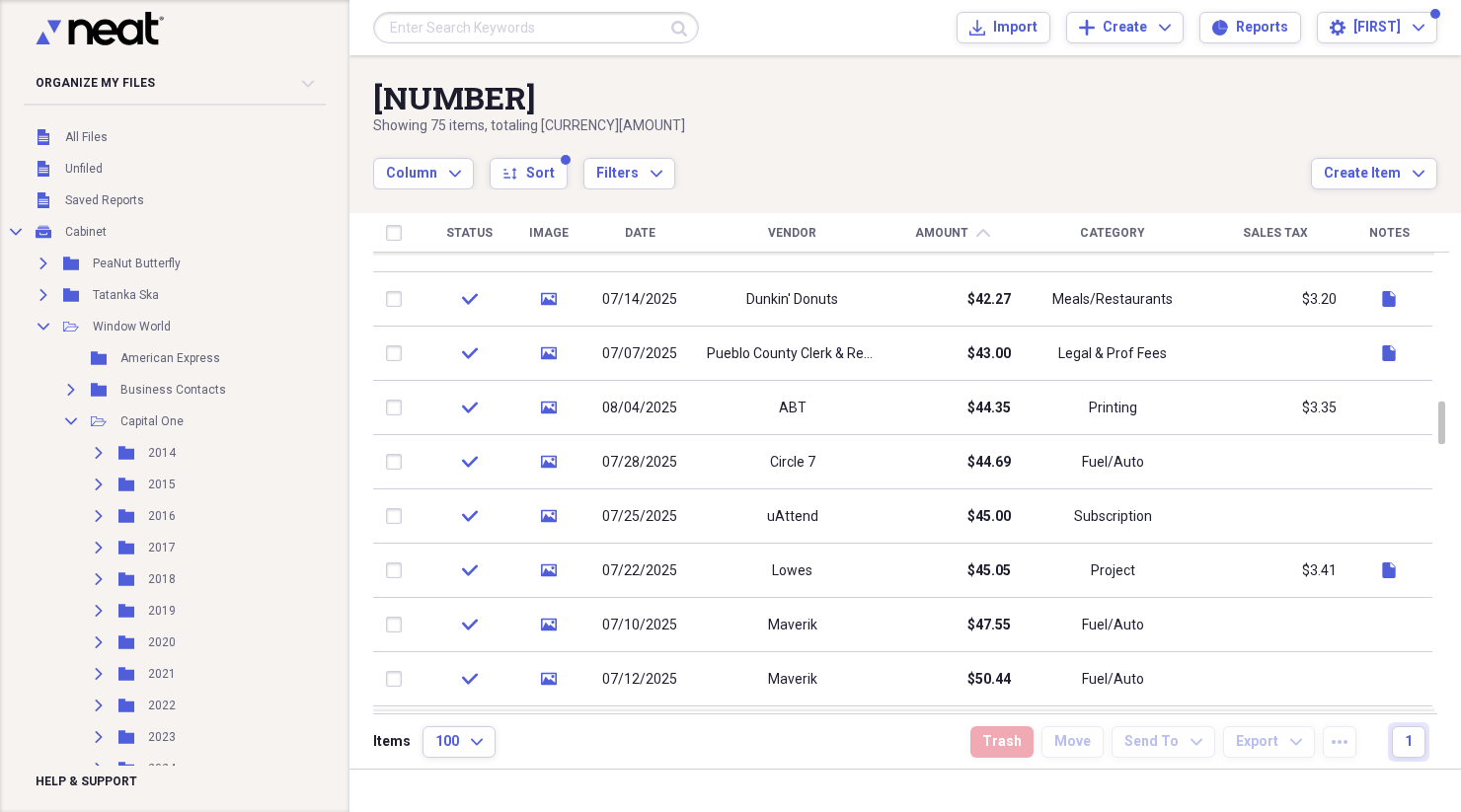 scroll, scrollTop: 0, scrollLeft: 0, axis: both 